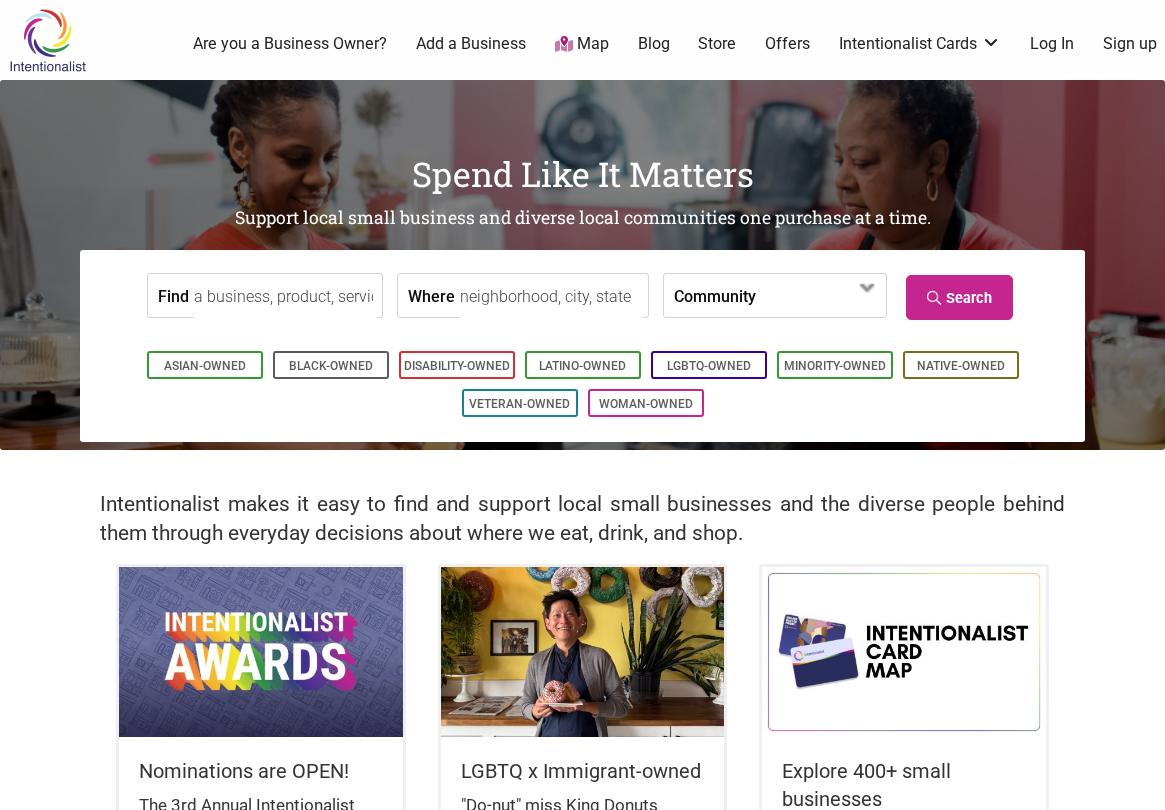 scroll, scrollTop: 0, scrollLeft: 0, axis: both 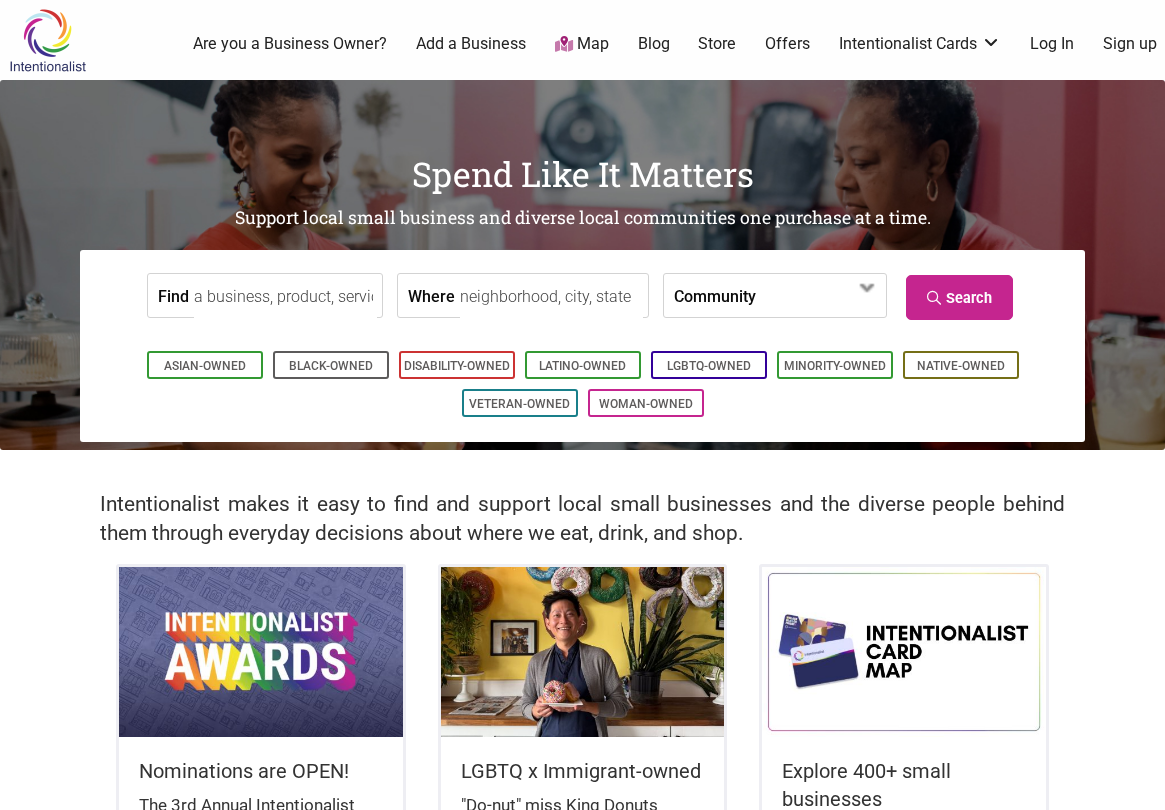 type on "EyeSeeMe African American Children's Bookstore" 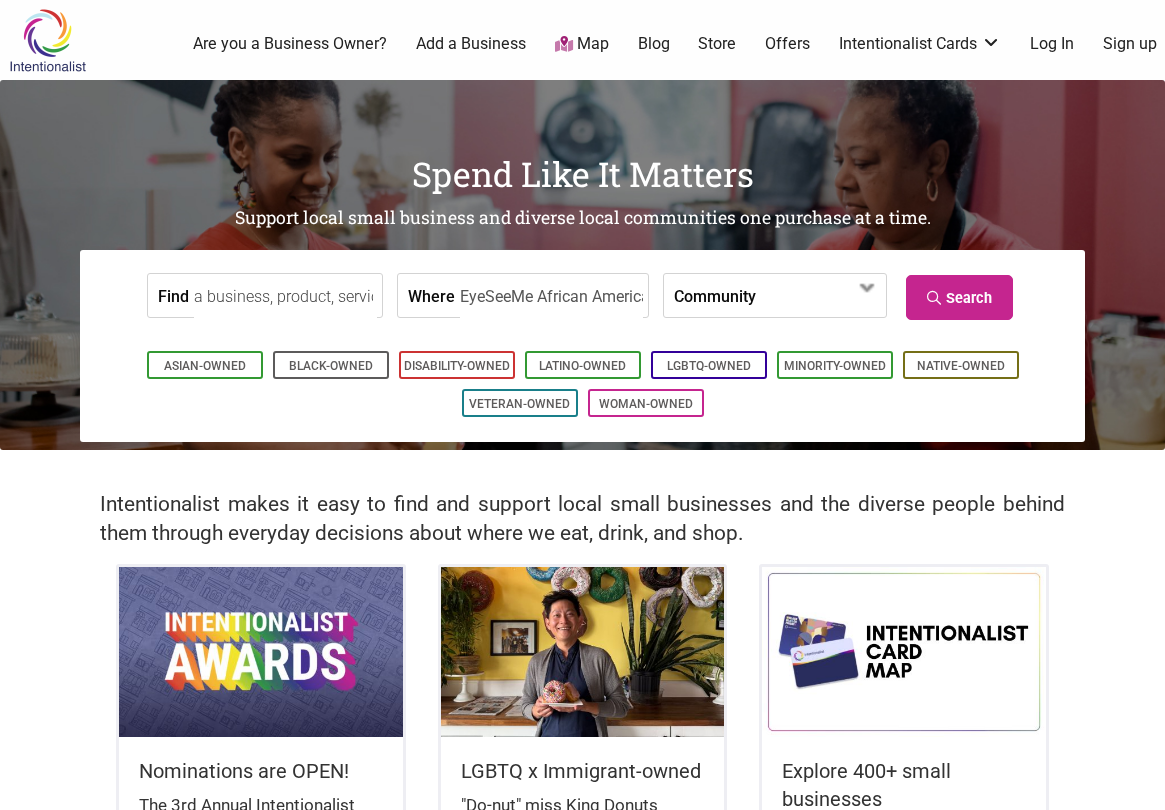 scroll, scrollTop: 0, scrollLeft: 166, axis: horizontal 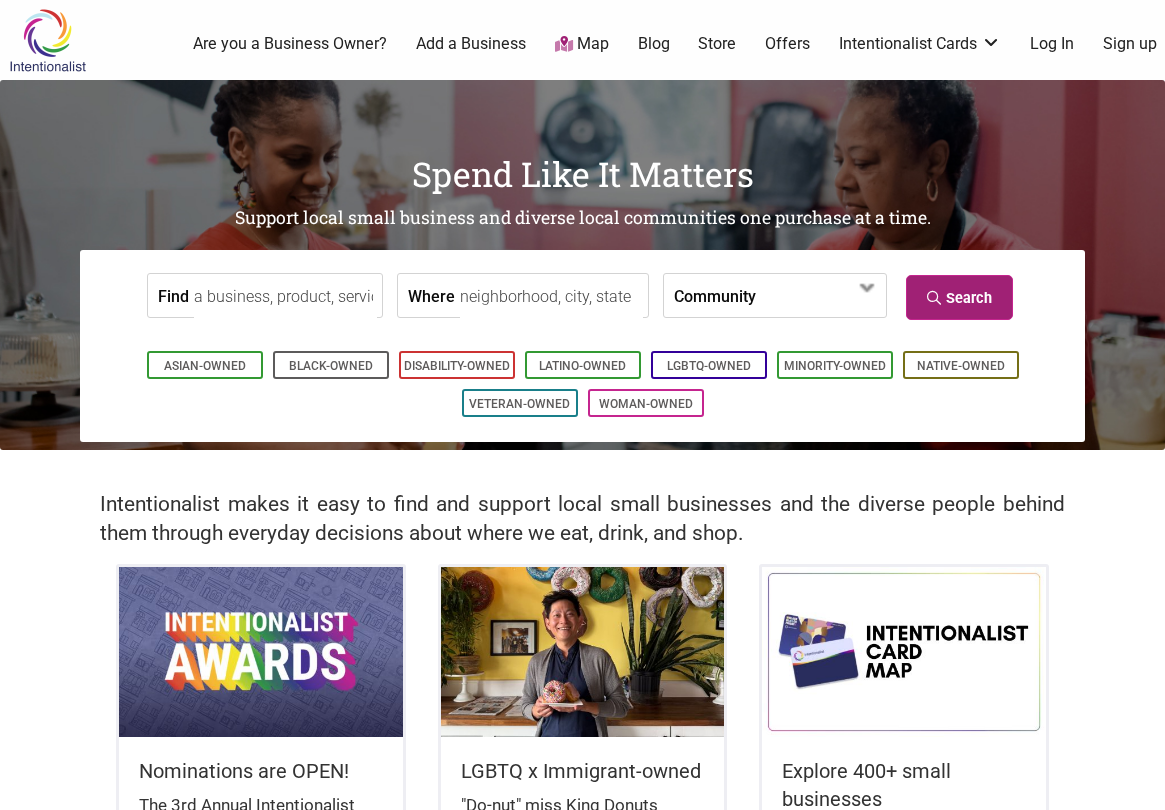 click on "Search" at bounding box center [959, 297] 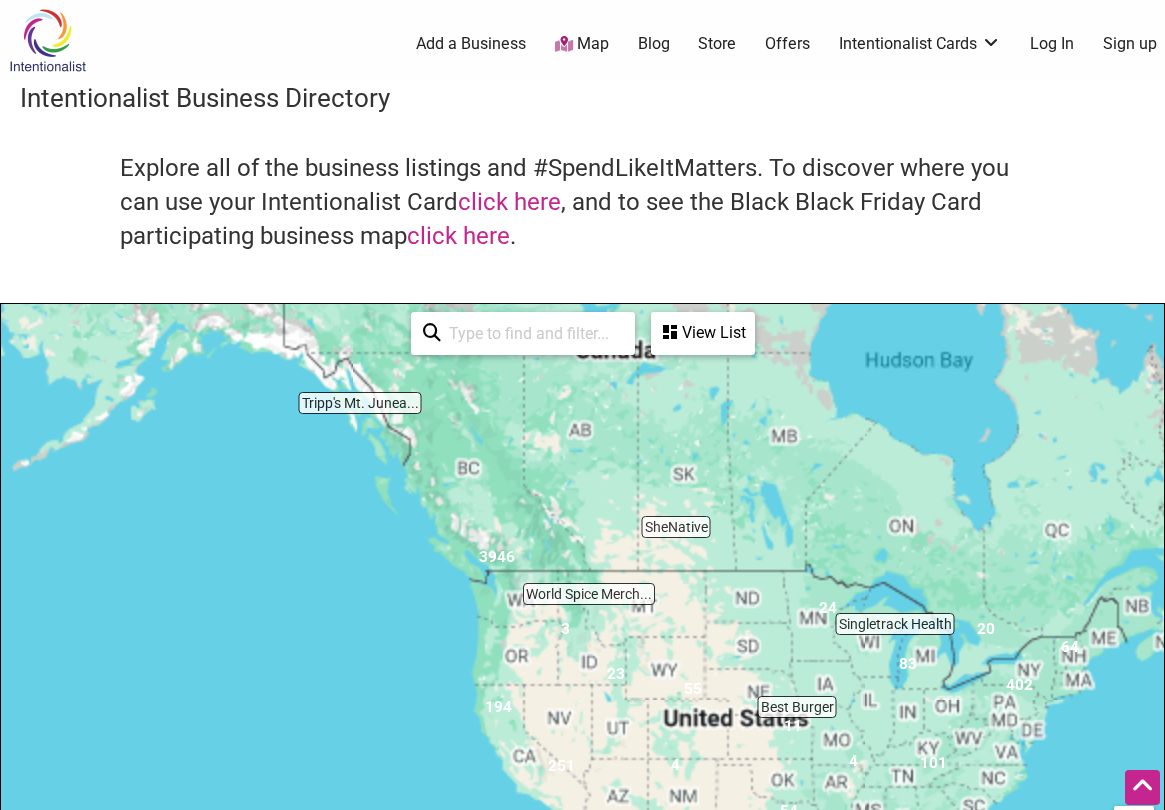 scroll, scrollTop: 600, scrollLeft: 0, axis: vertical 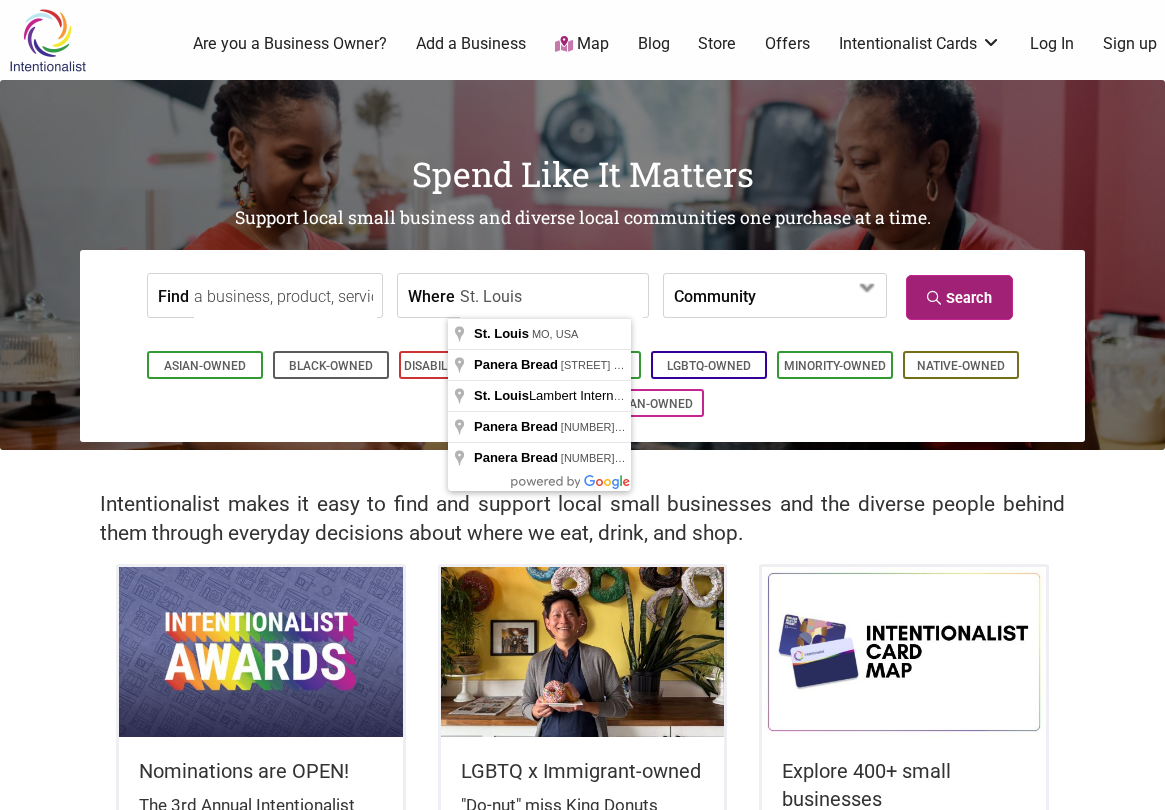 type on "St. Louis" 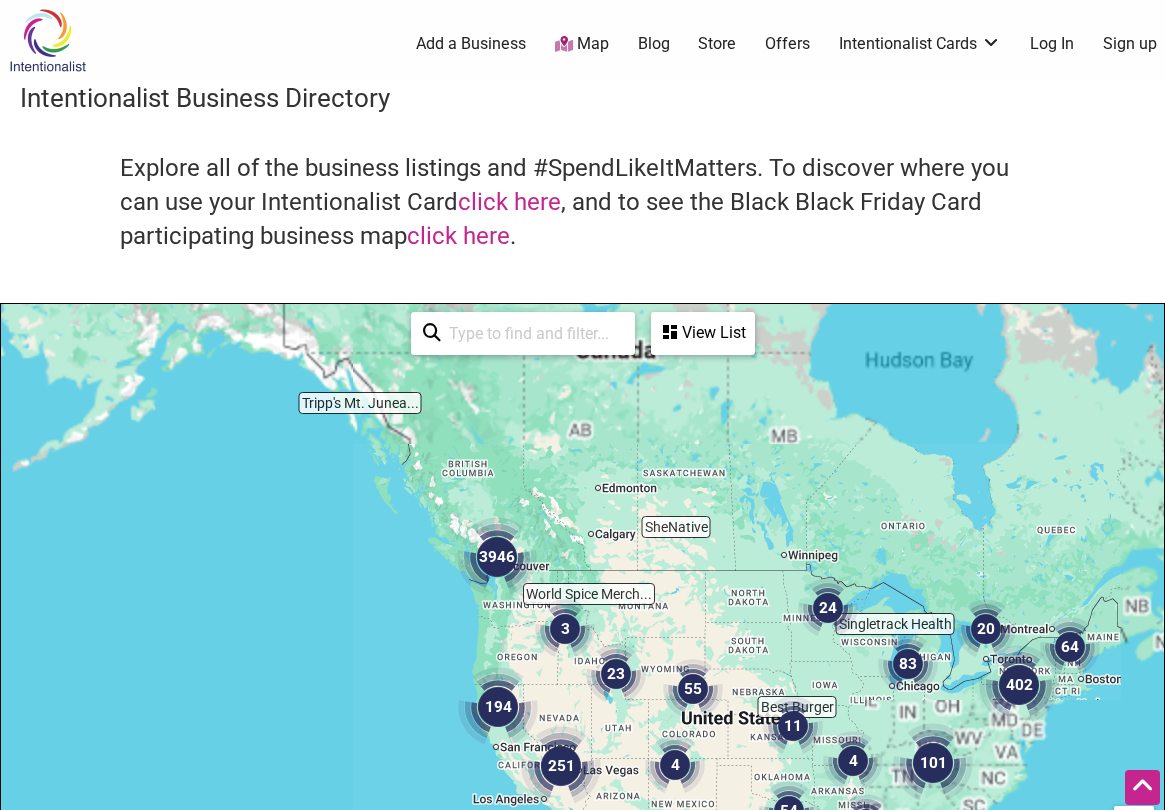 scroll, scrollTop: 600, scrollLeft: 0, axis: vertical 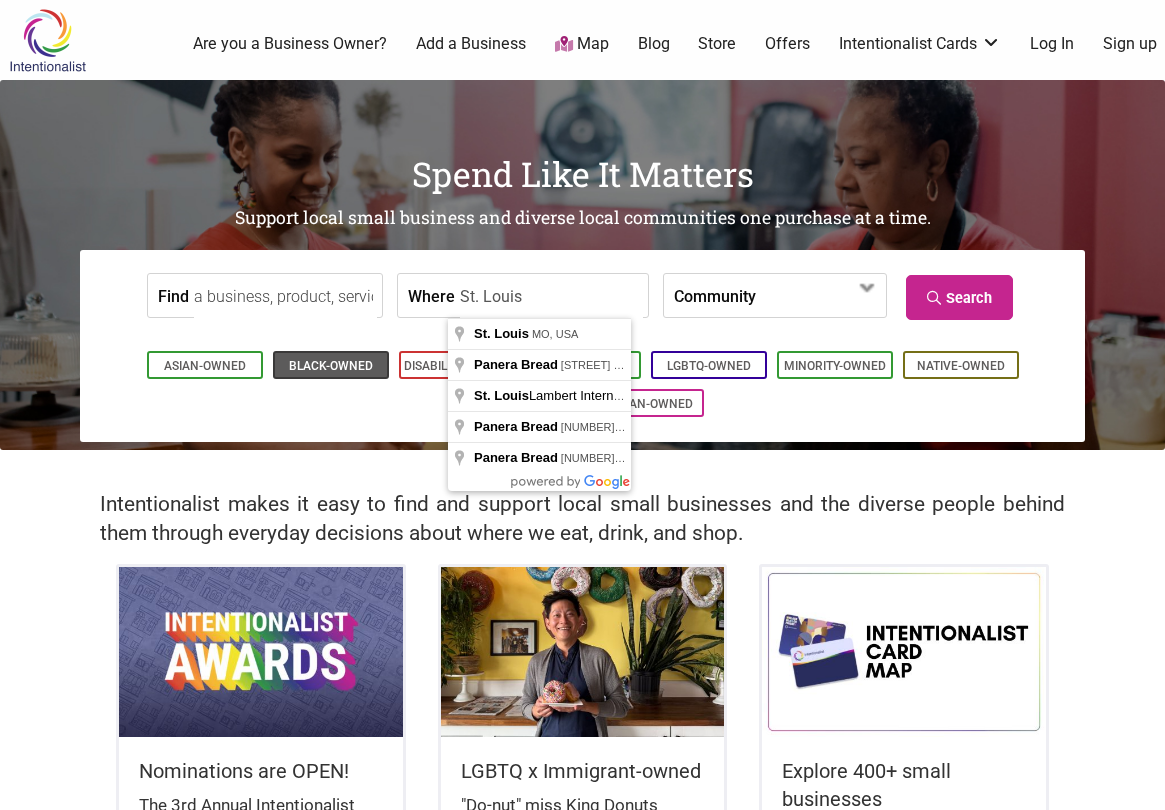 type on "St. Louis" 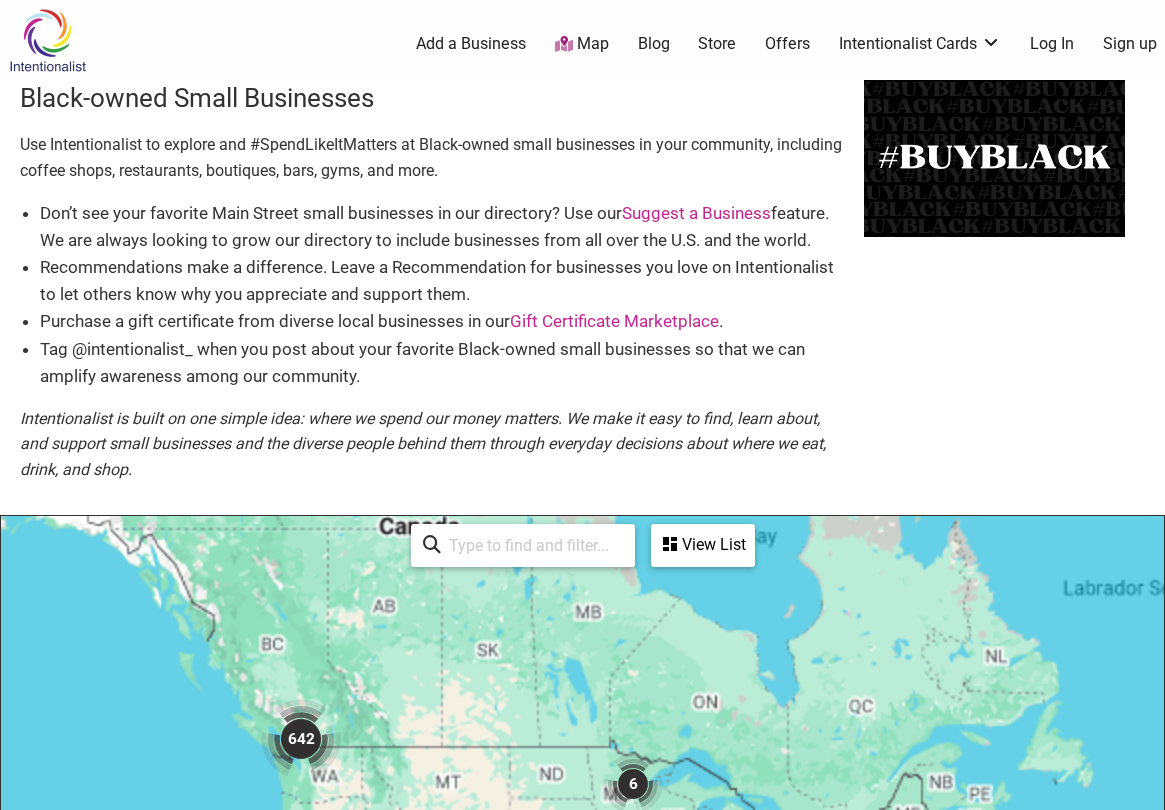 scroll, scrollTop: 600, scrollLeft: 0, axis: vertical 